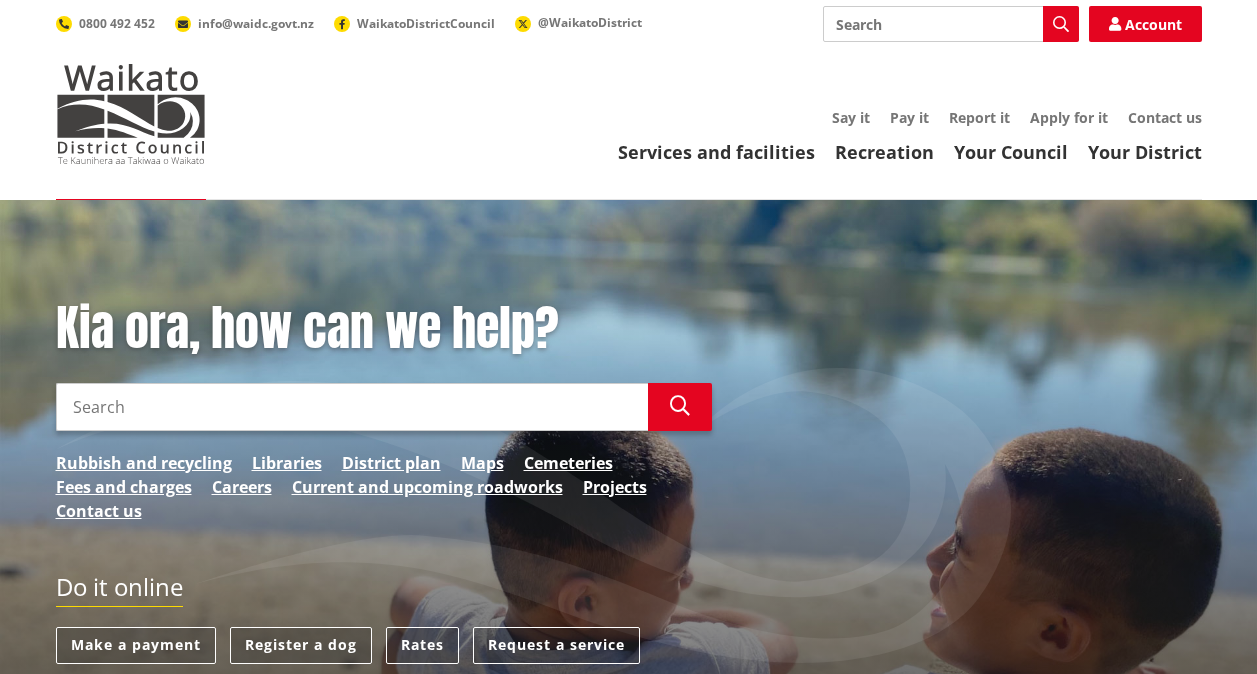 scroll, scrollTop: 0, scrollLeft: 0, axis: both 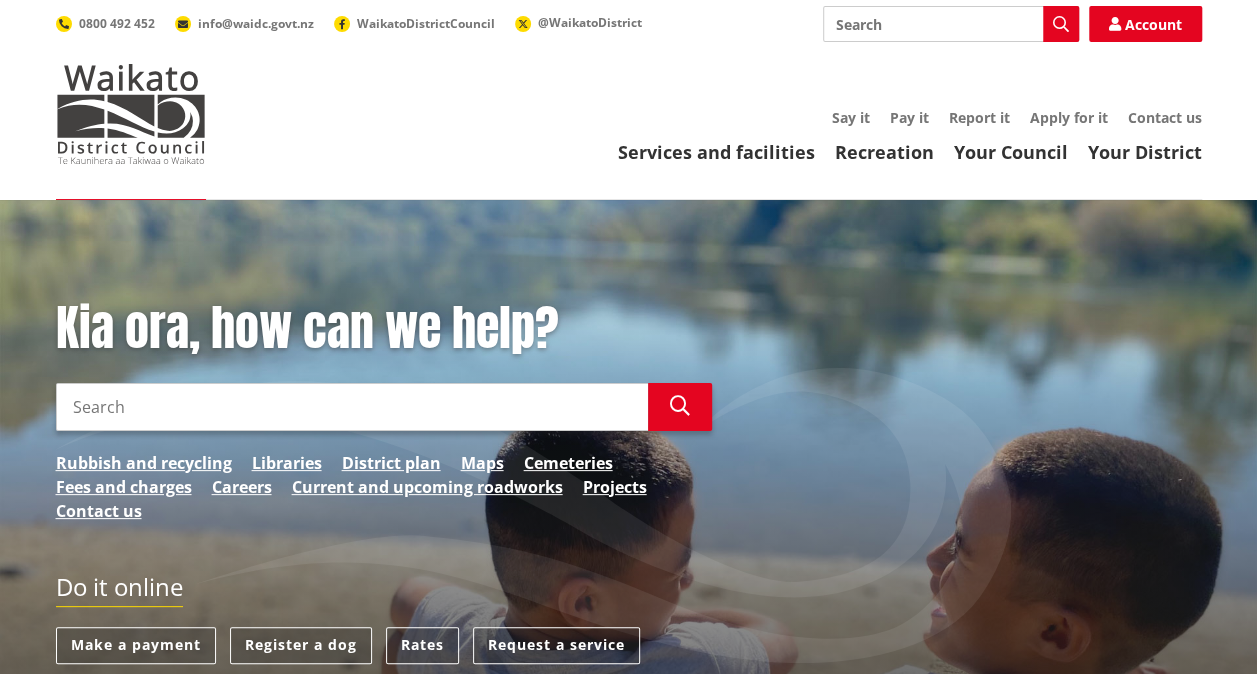 click on "Search" at bounding box center (352, 407) 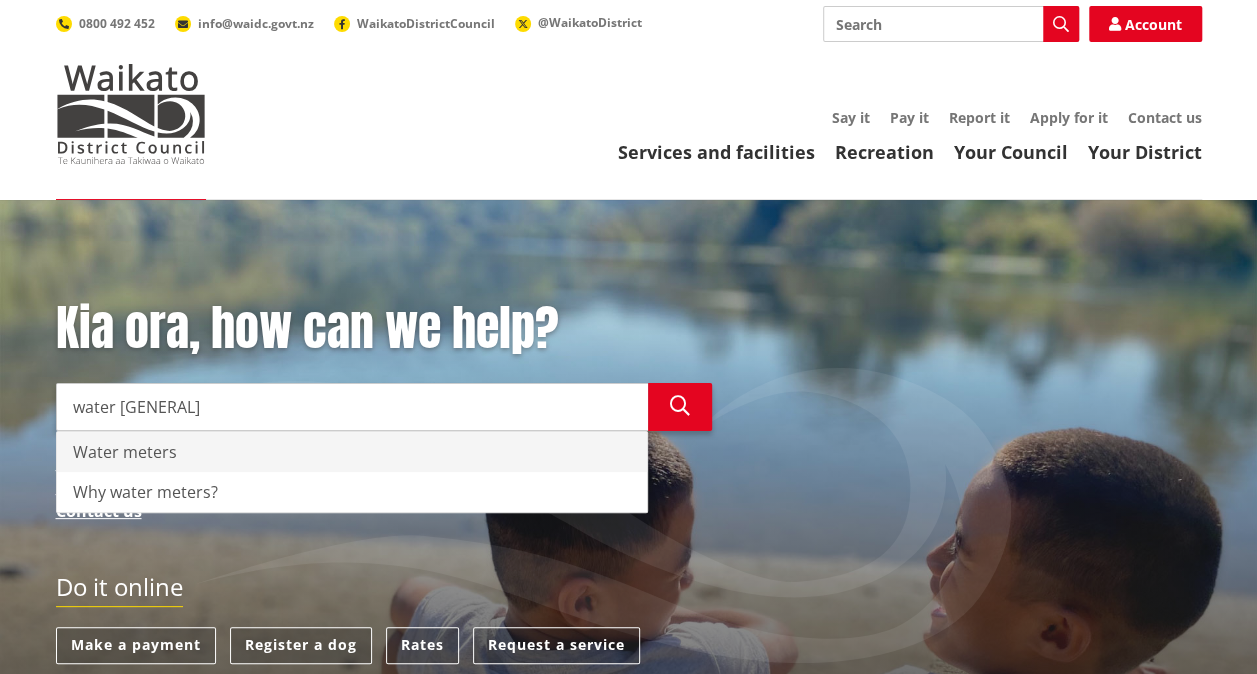type on "water meters" 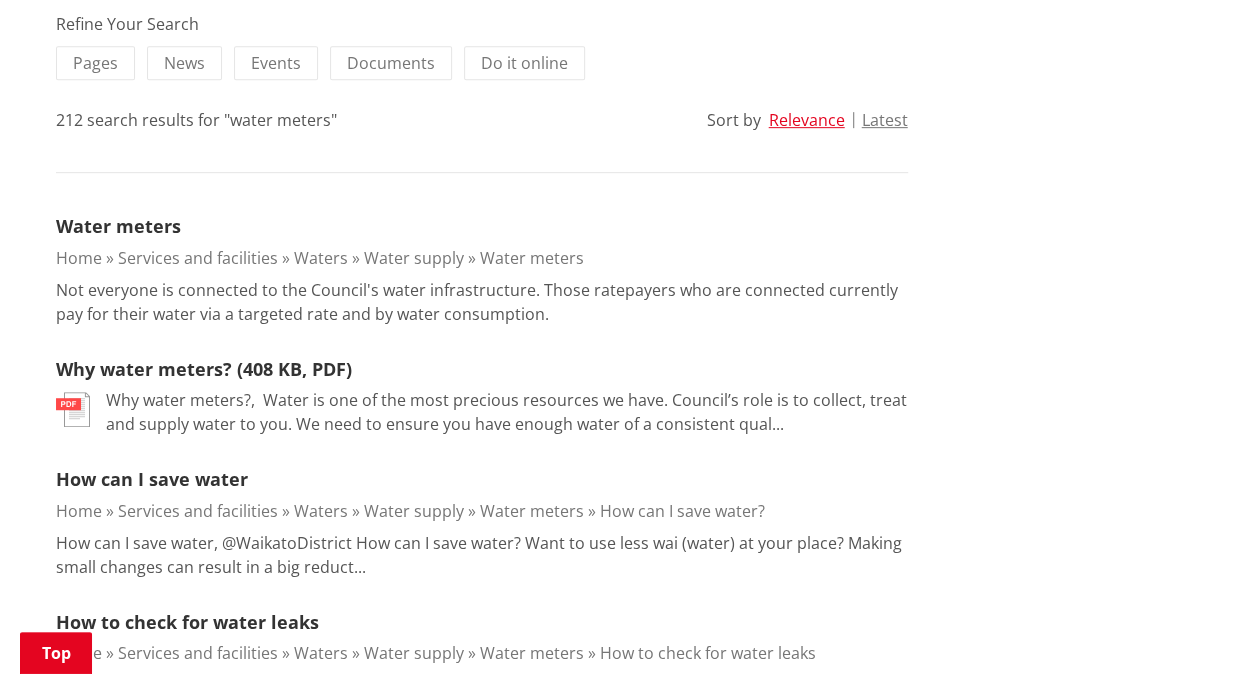 scroll, scrollTop: 451, scrollLeft: 0, axis: vertical 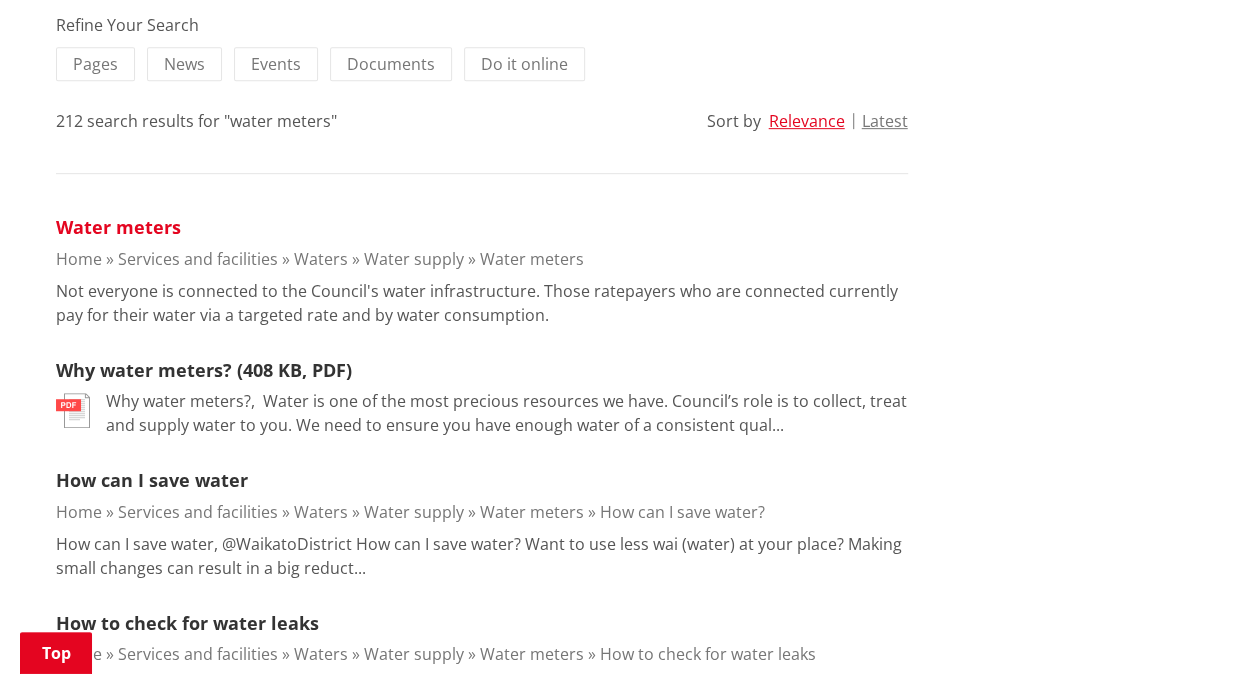 click on "Water meters" at bounding box center [118, 227] 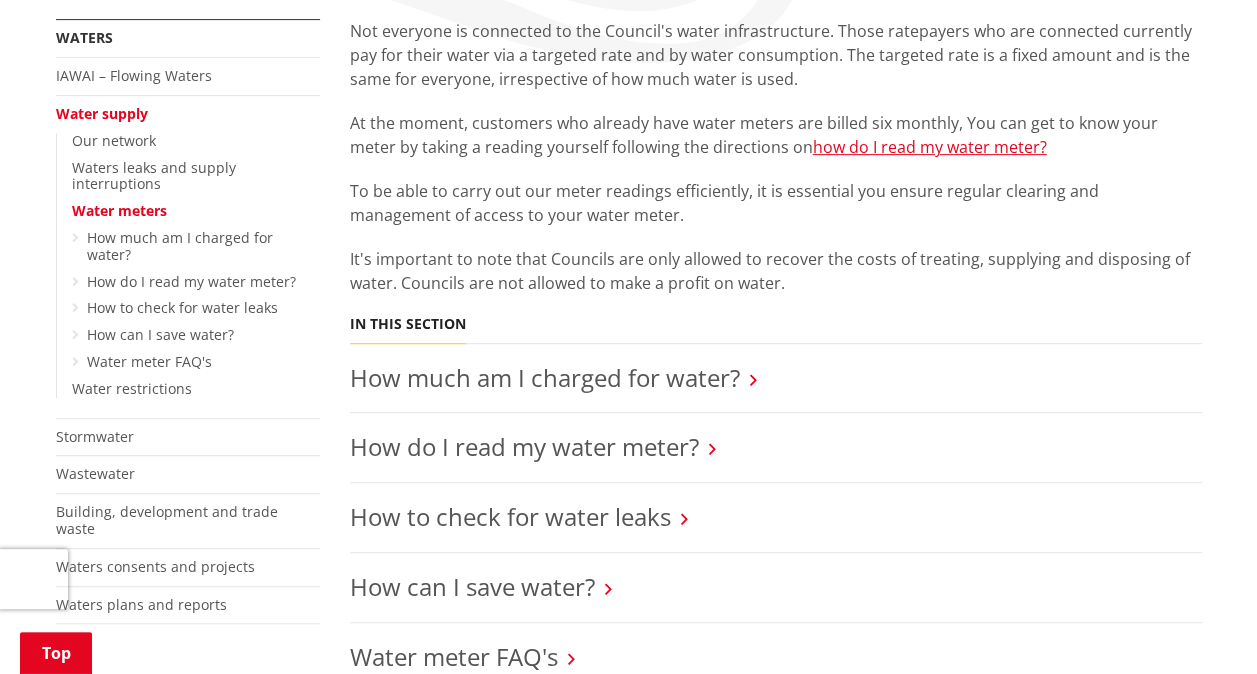 scroll, scrollTop: 386, scrollLeft: 0, axis: vertical 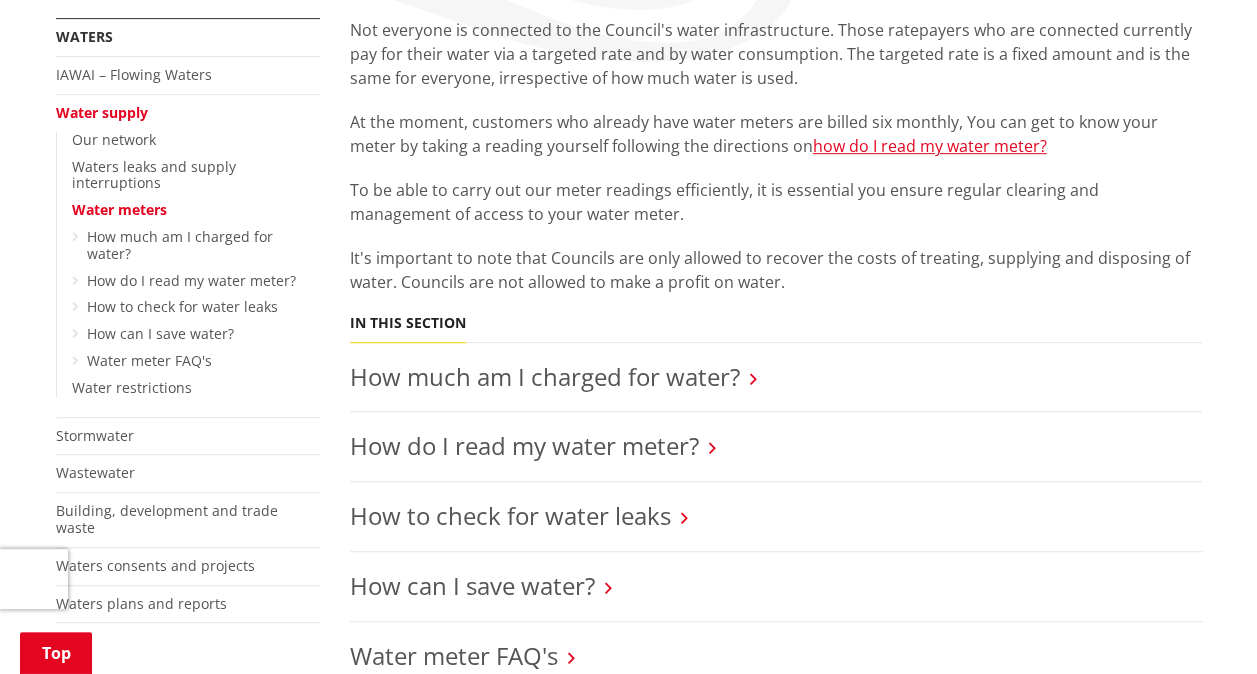 click at bounding box center (753, 379) 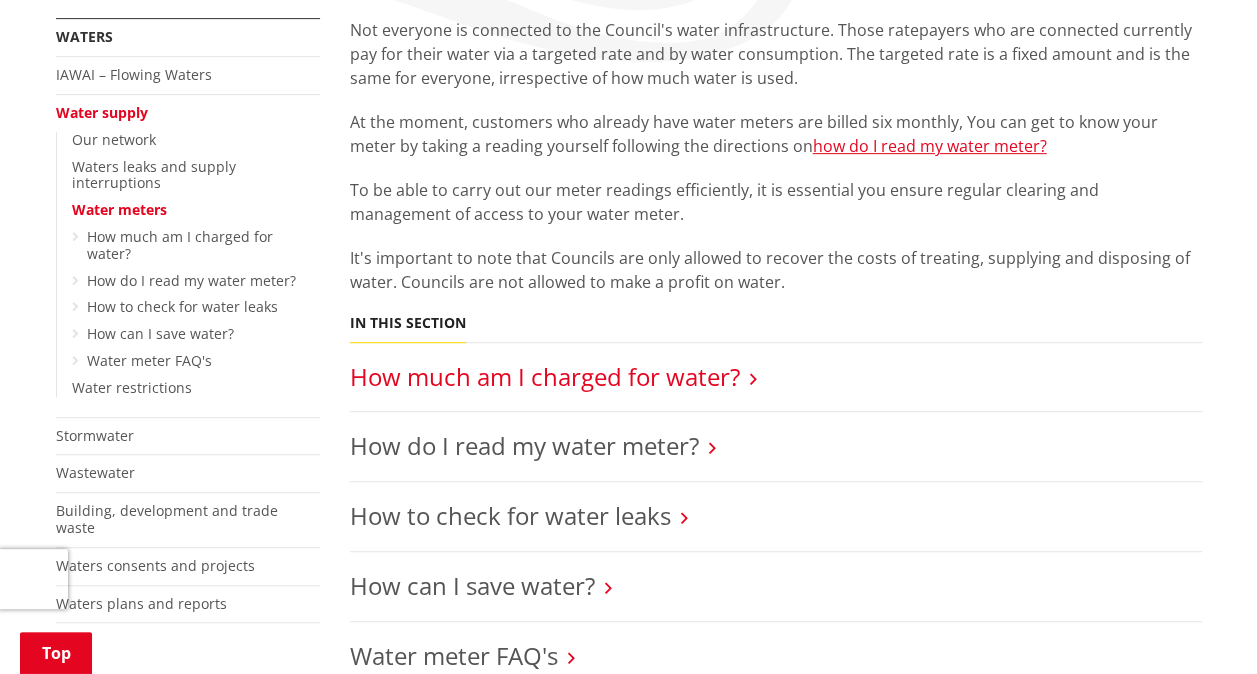 click on "How much am I charged for water?" at bounding box center (545, 376) 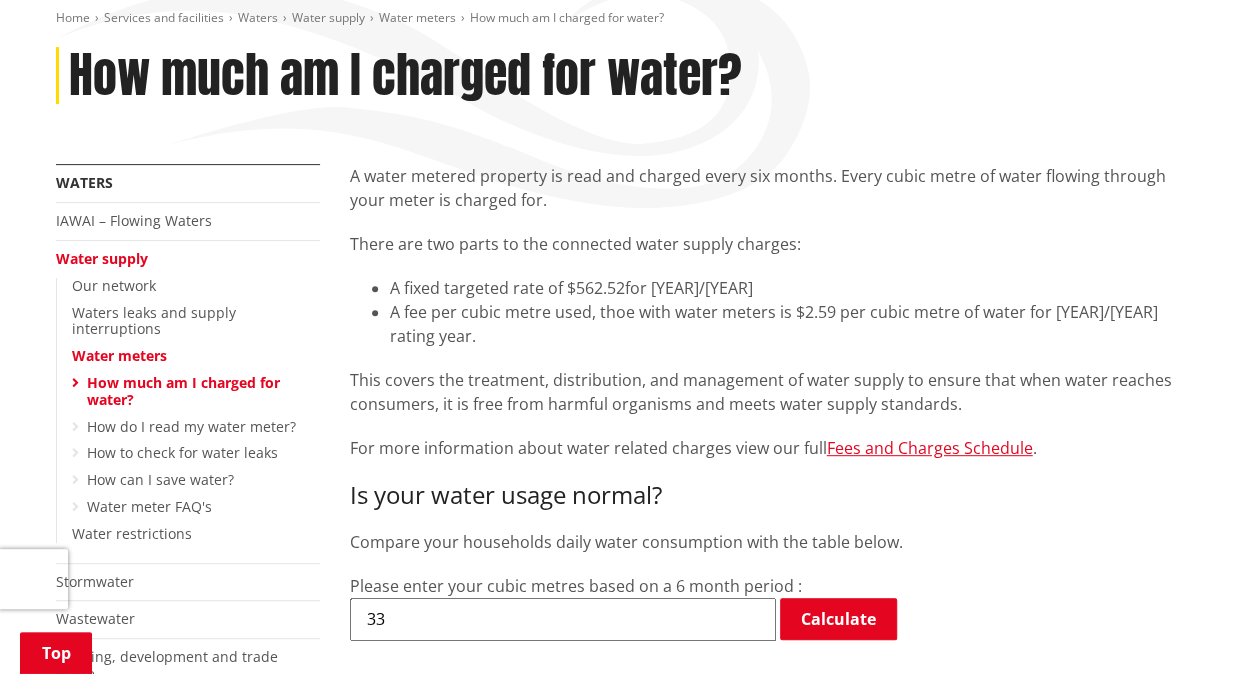 scroll, scrollTop: 221, scrollLeft: 0, axis: vertical 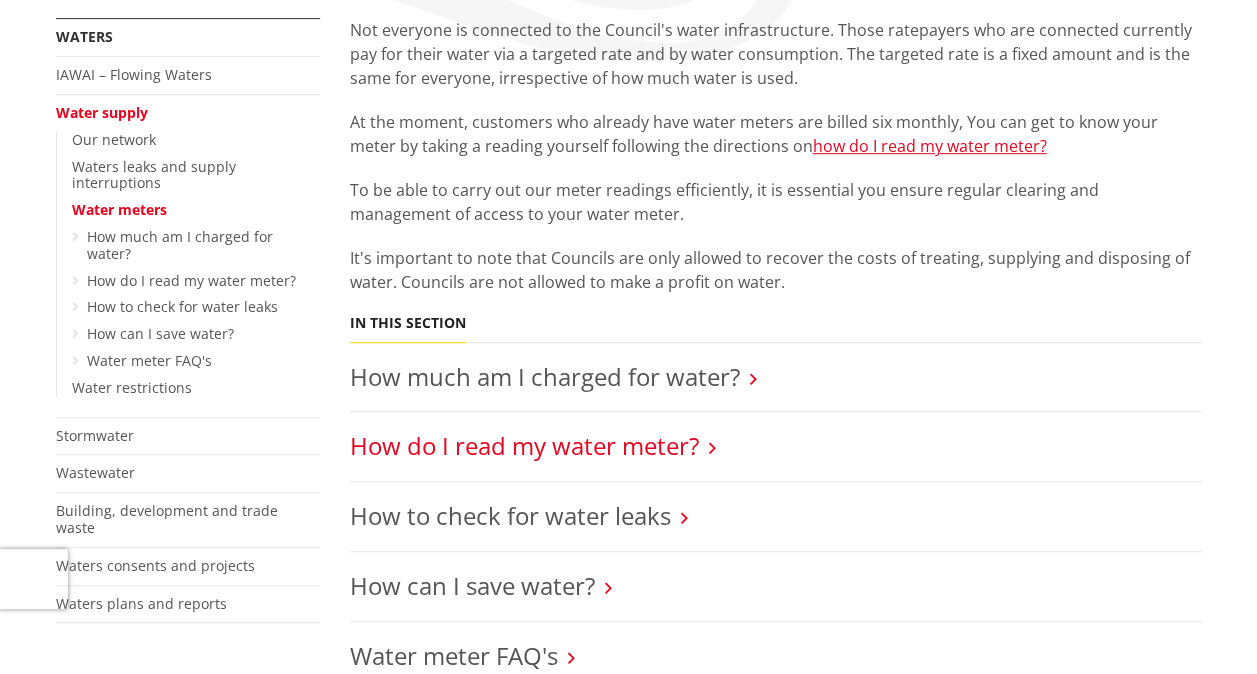 click on "How do I read my water meter?" at bounding box center [524, 445] 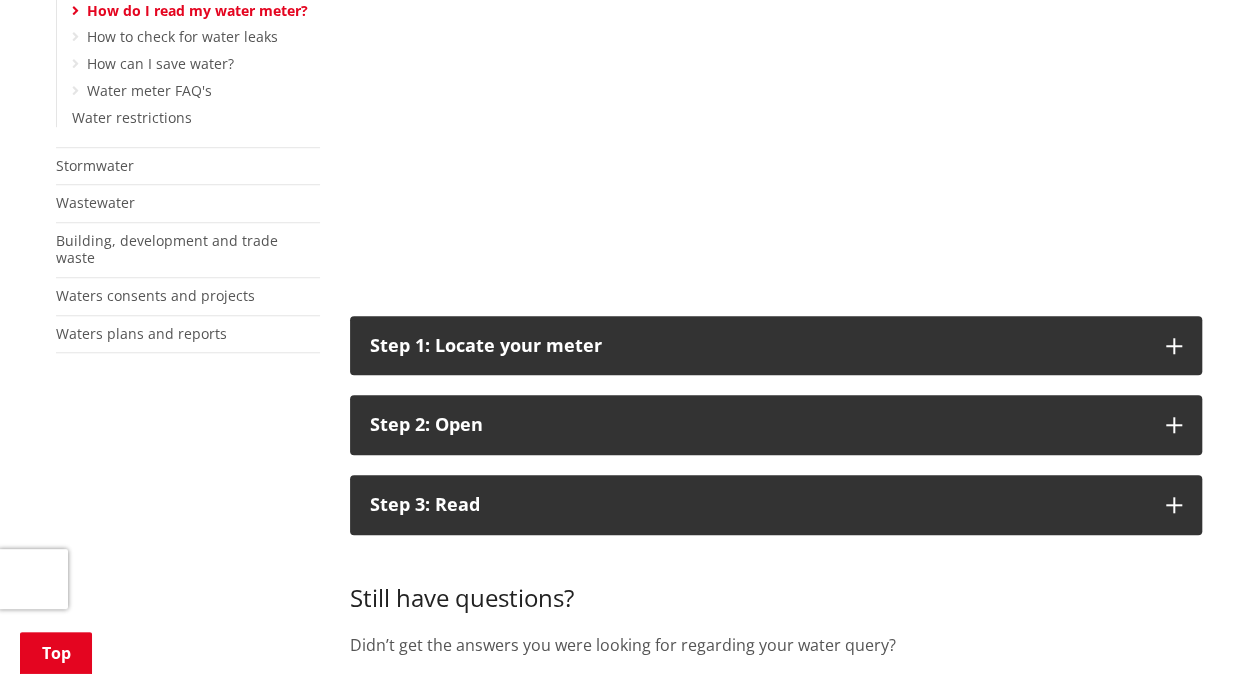 scroll, scrollTop: 696, scrollLeft: 0, axis: vertical 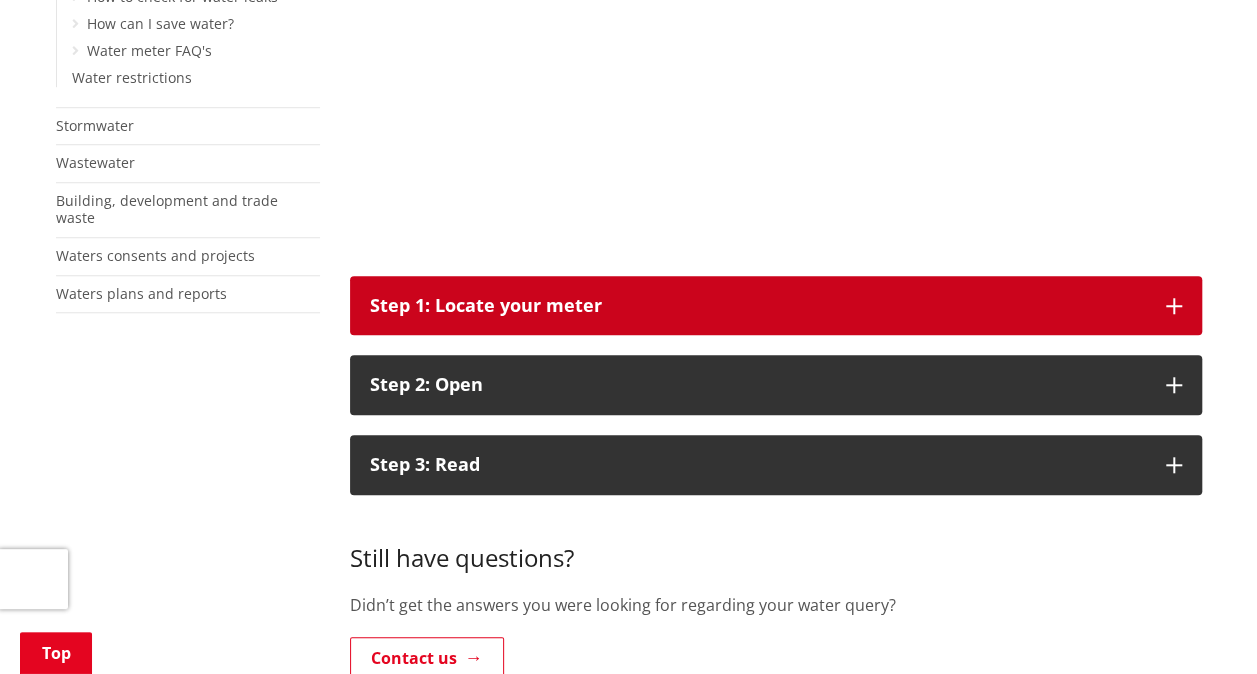 click on "Step 1: Locate your meter" at bounding box center (758, 306) 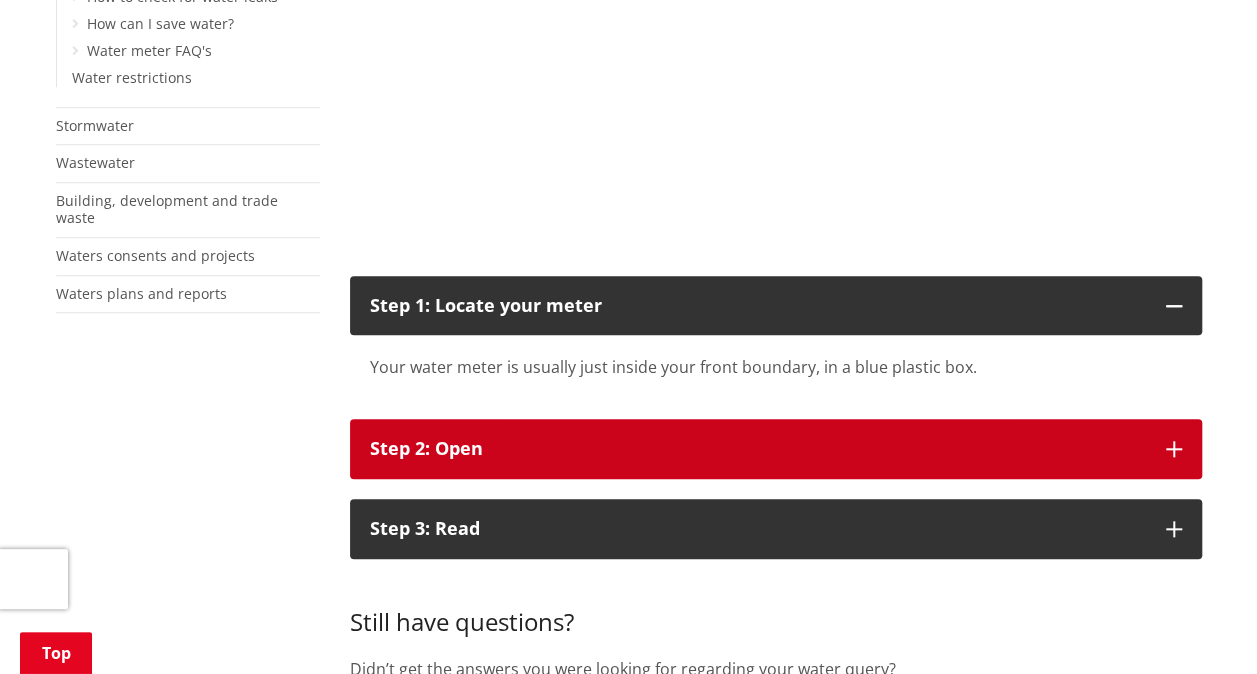 click on "Step 2: Open" at bounding box center [758, 449] 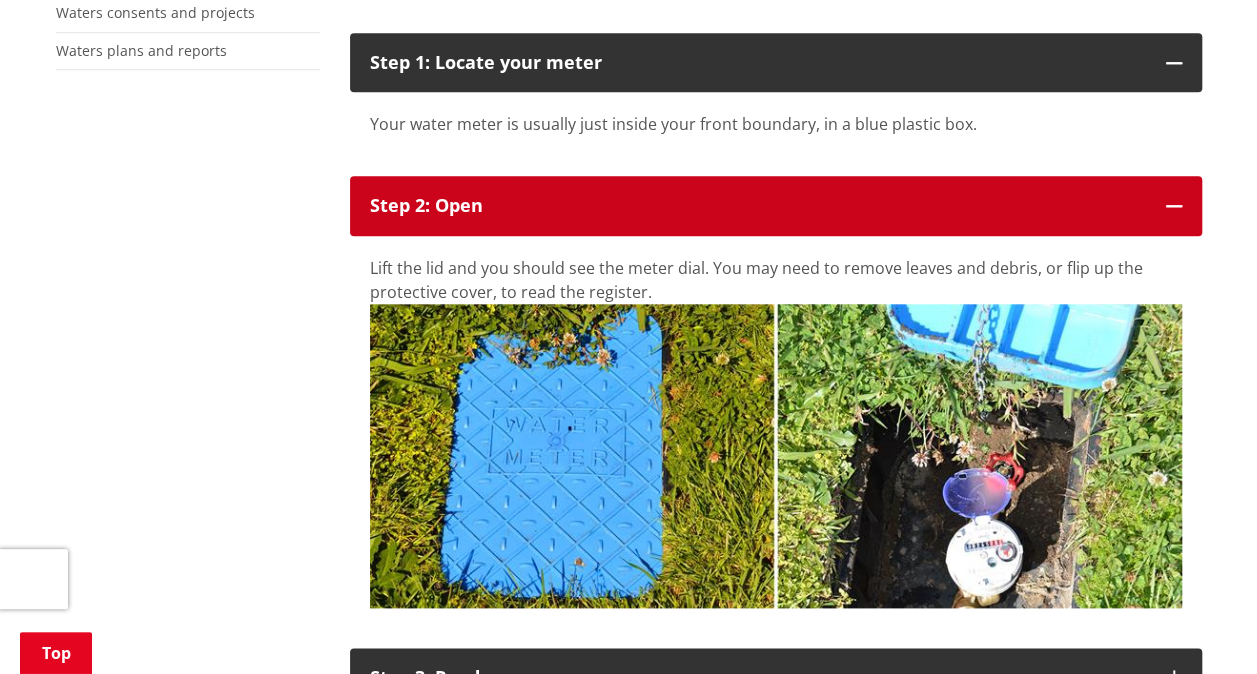 scroll, scrollTop: 1241, scrollLeft: 0, axis: vertical 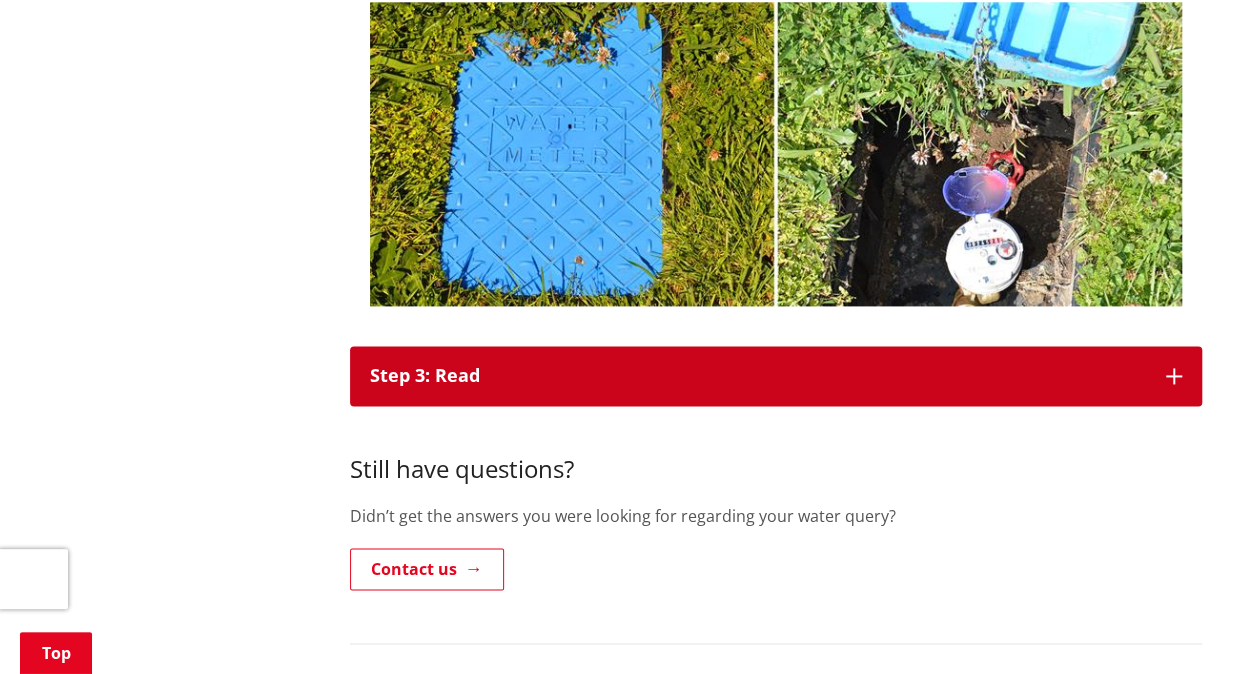 click on "Step 3: Read" at bounding box center [758, 376] 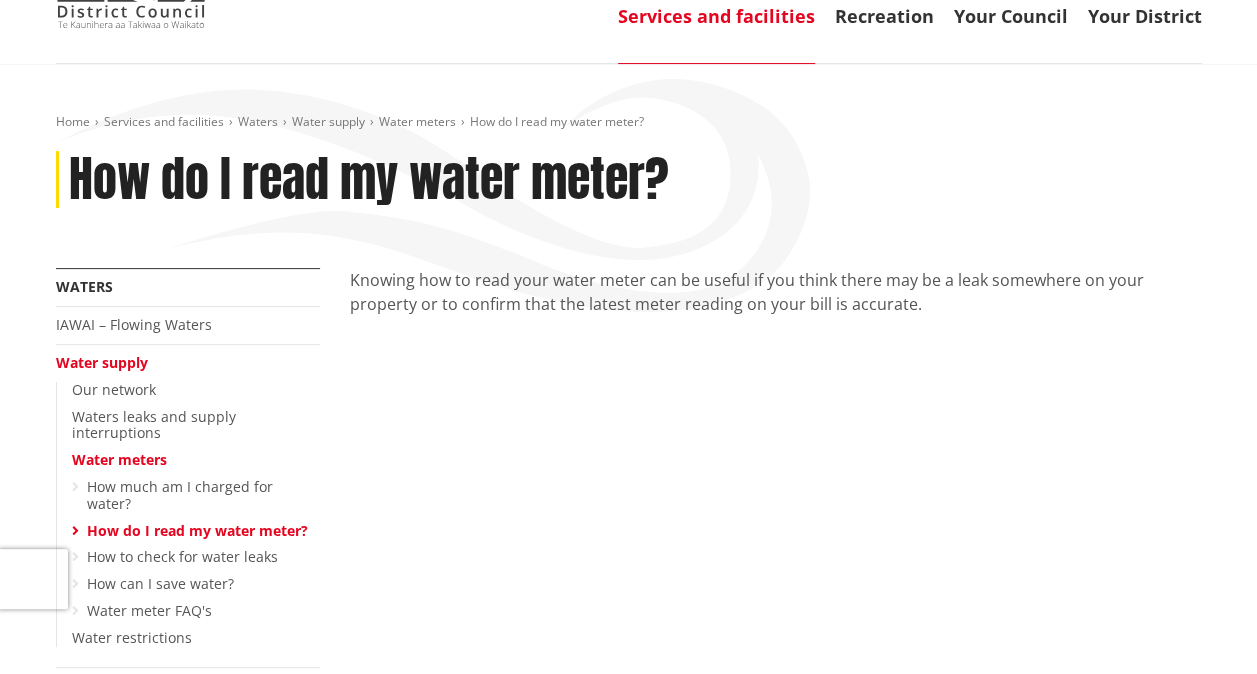 scroll, scrollTop: 0, scrollLeft: 0, axis: both 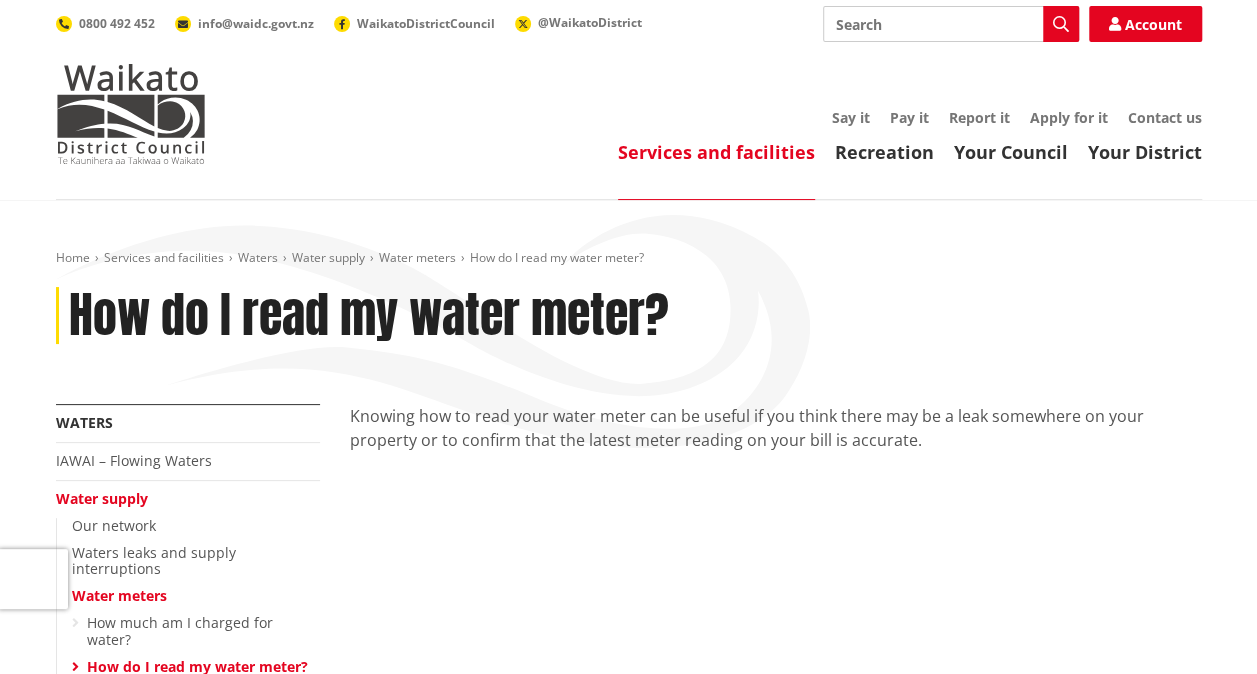 click on "Search" at bounding box center [951, 24] 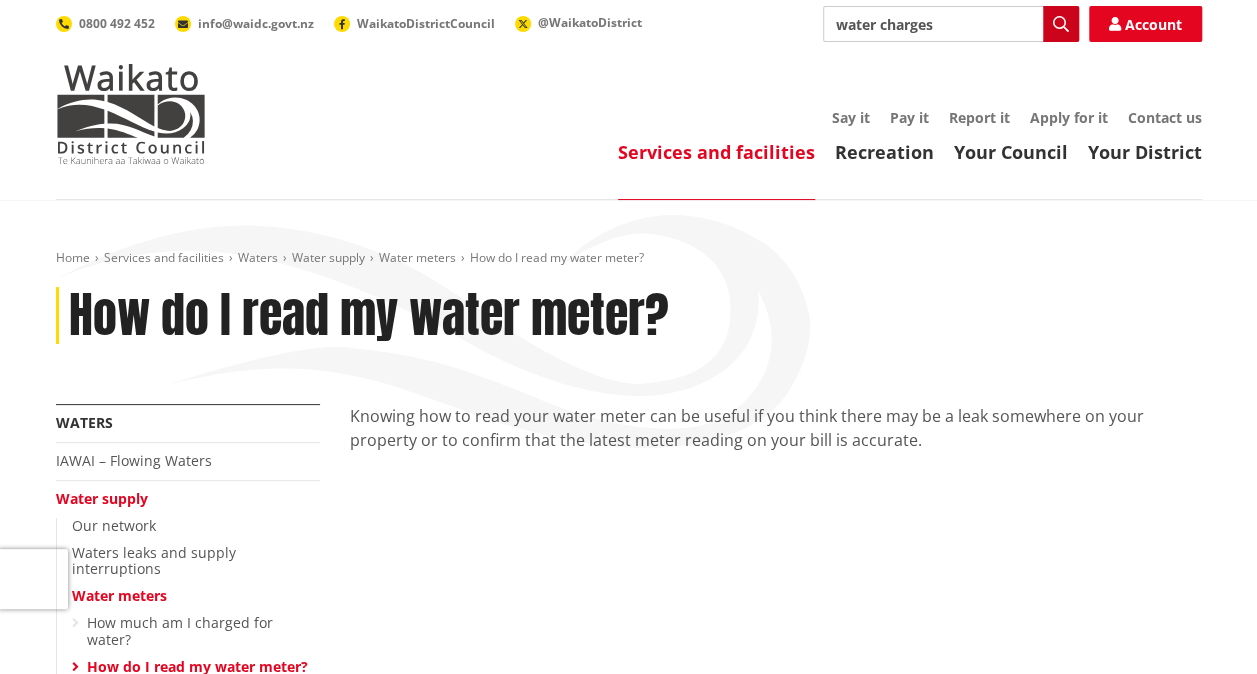 type on "water charges" 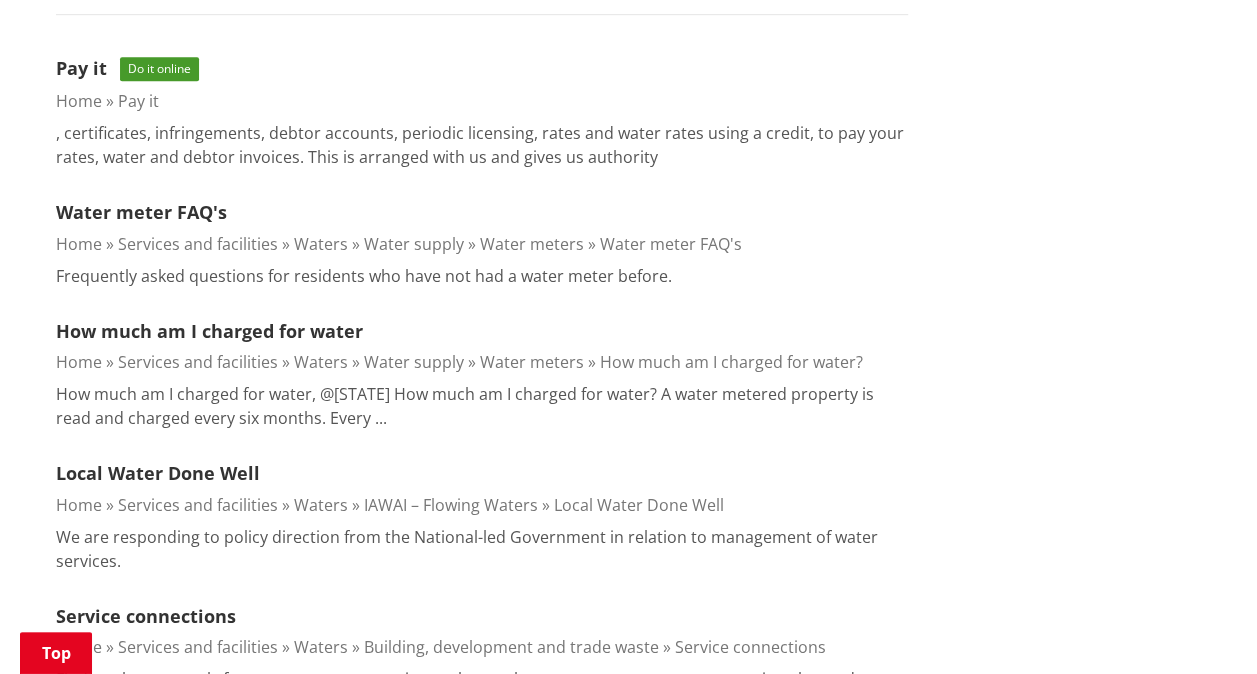 scroll, scrollTop: 611, scrollLeft: 0, axis: vertical 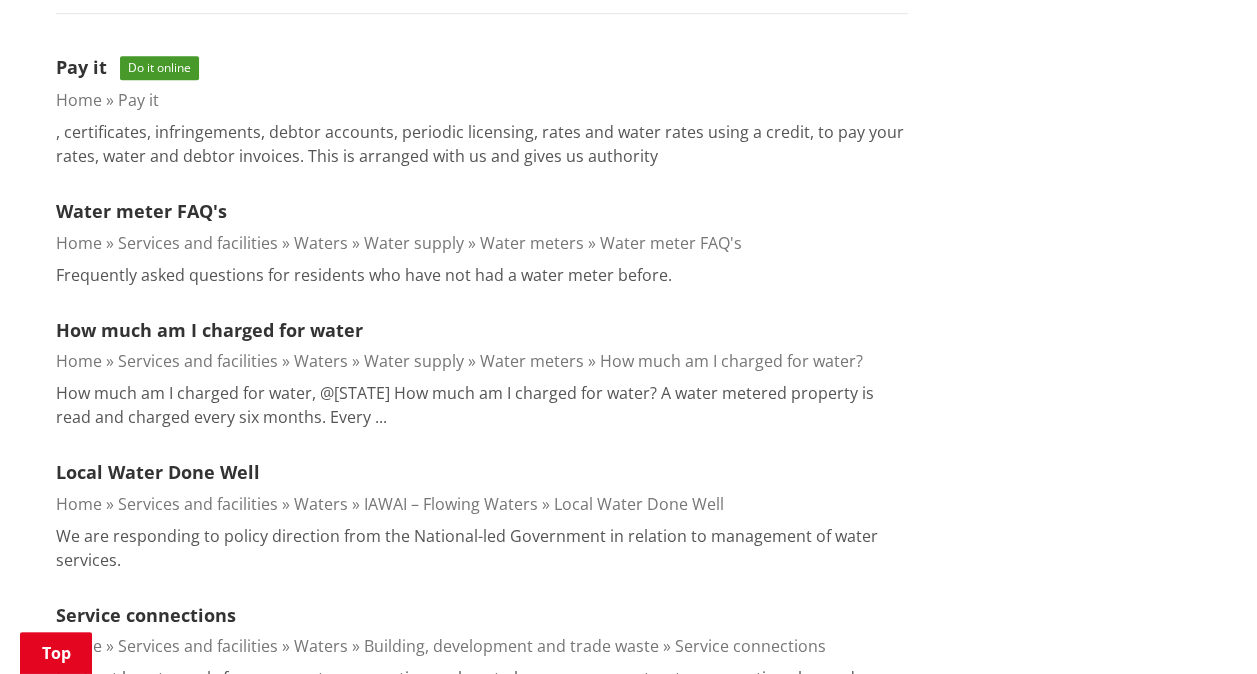 click on "Pay it
Do it online
Home
Pay it
Frequently asked questions for residents who have not had a water meter before.
How much am I charged for water
Home" at bounding box center (482, 1413) 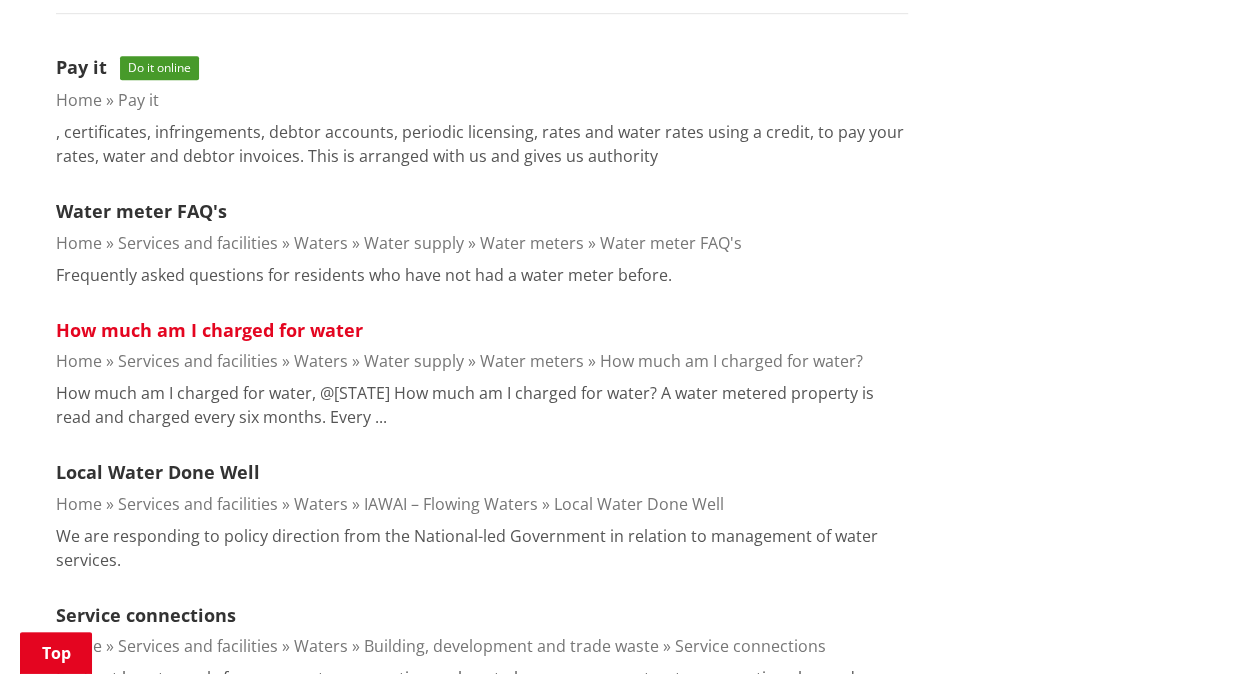 click on "How much am I charged for water" at bounding box center [209, 330] 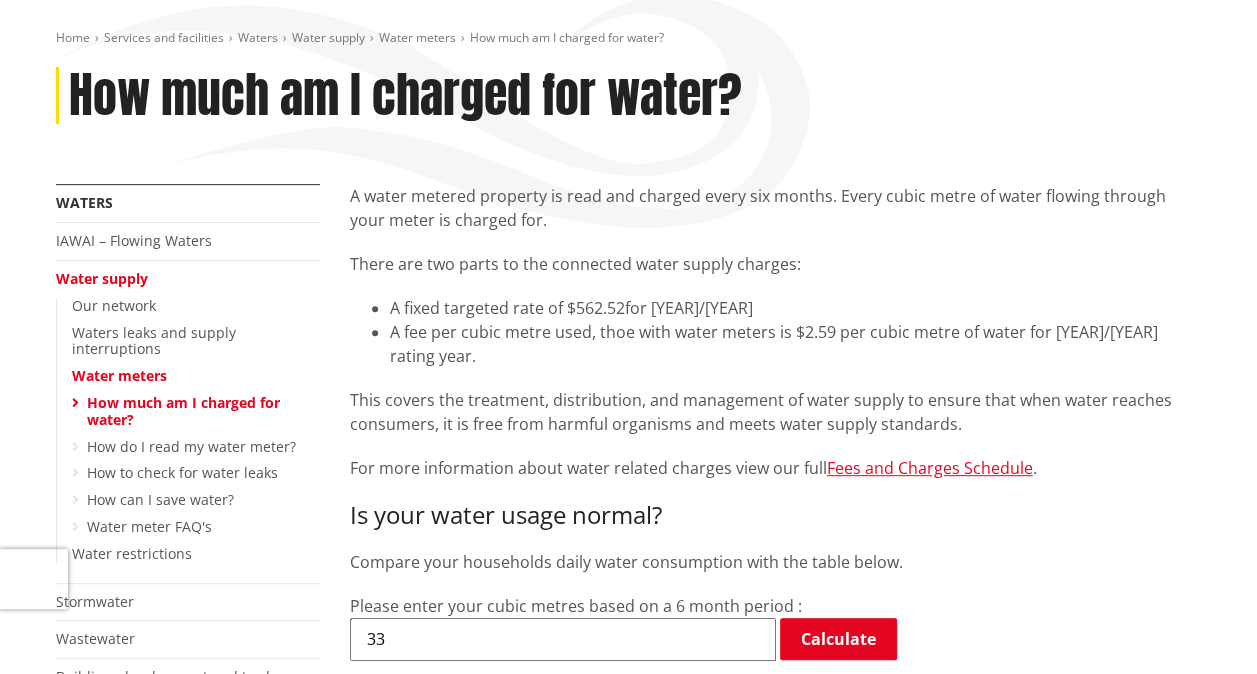 scroll, scrollTop: 0, scrollLeft: 0, axis: both 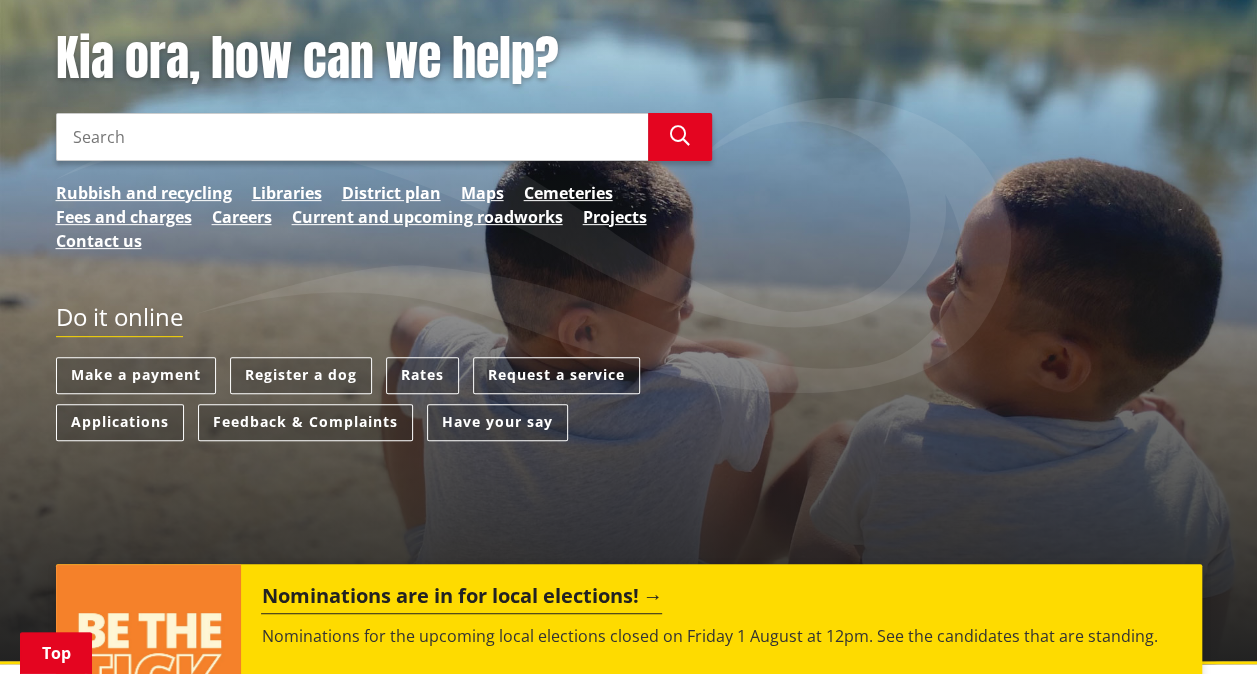click on "Search" at bounding box center [352, 137] 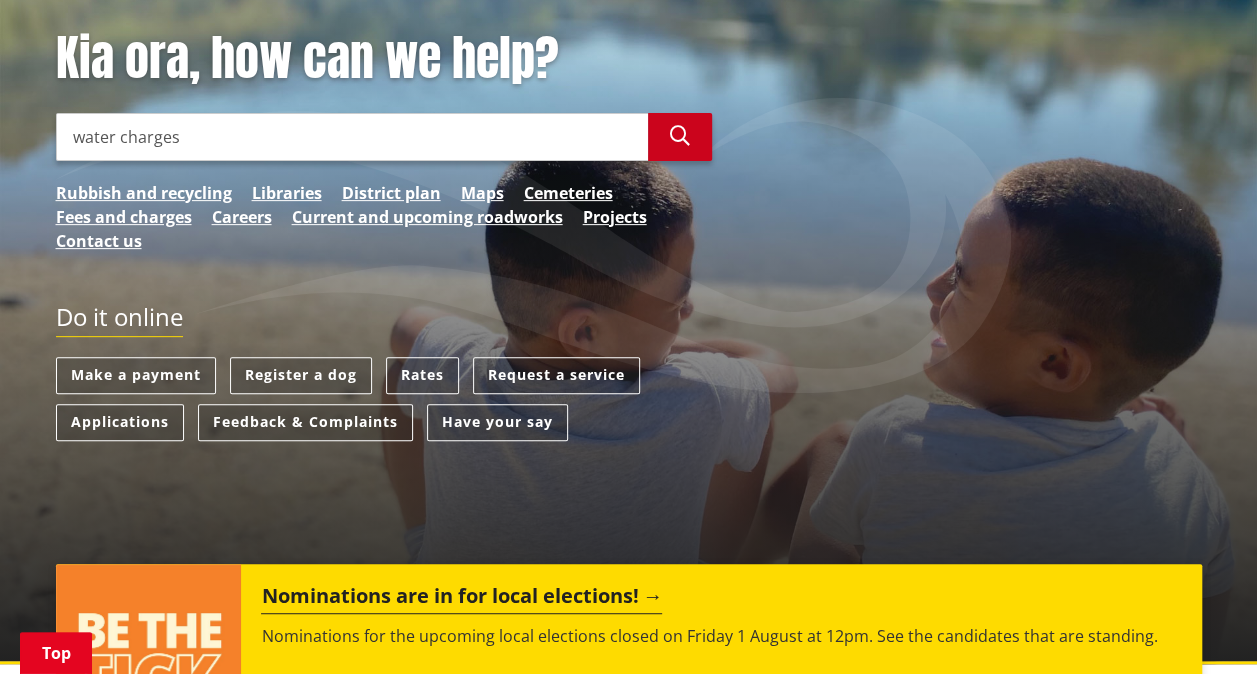 type on "water charges" 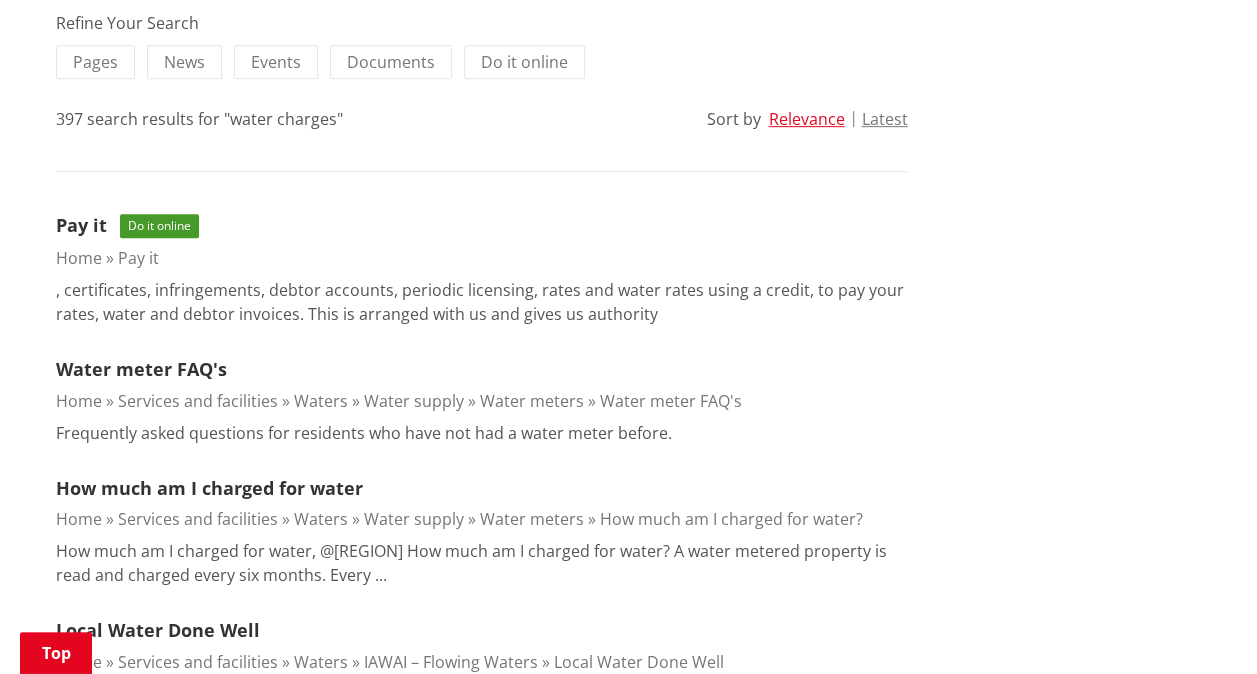 scroll, scrollTop: 469, scrollLeft: 0, axis: vertical 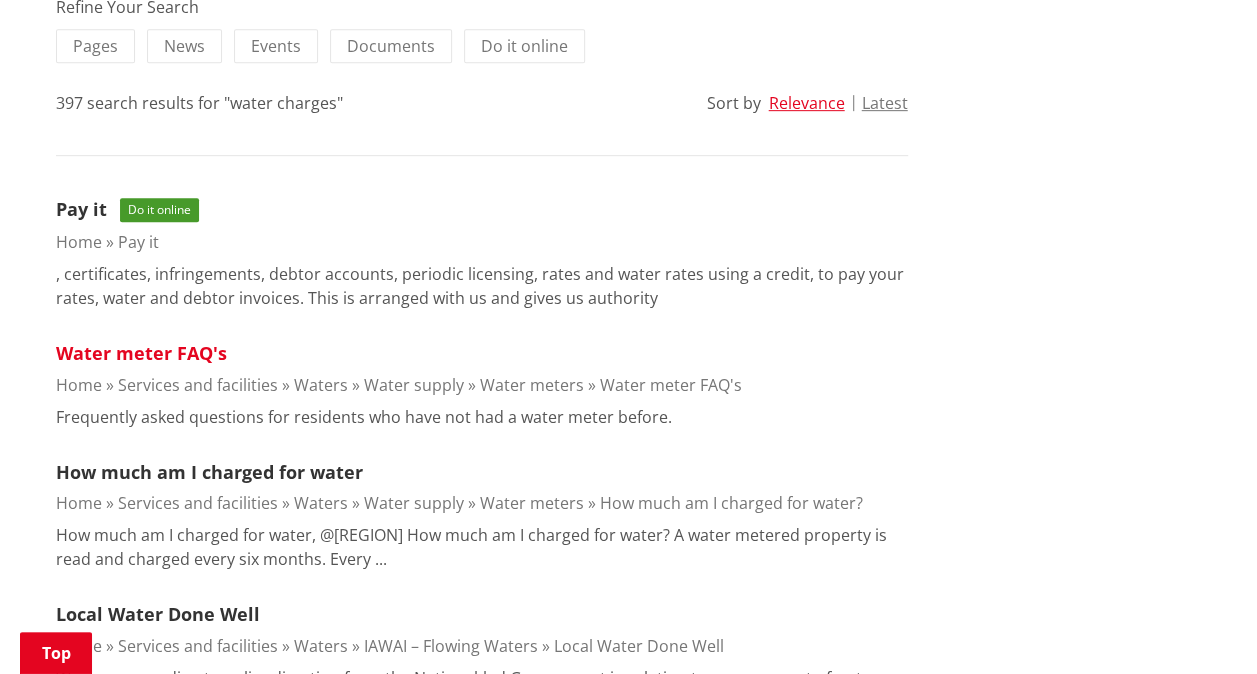 click on "Water meter FAQ's" at bounding box center (141, 353) 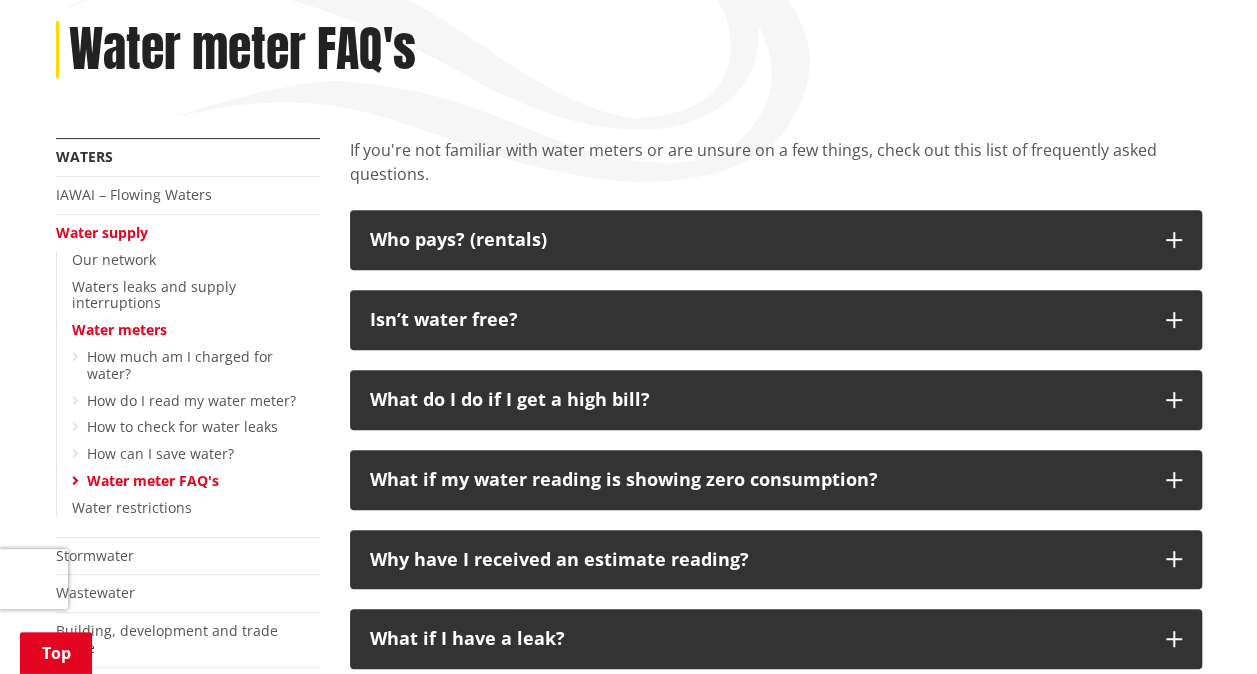 scroll, scrollTop: 306, scrollLeft: 0, axis: vertical 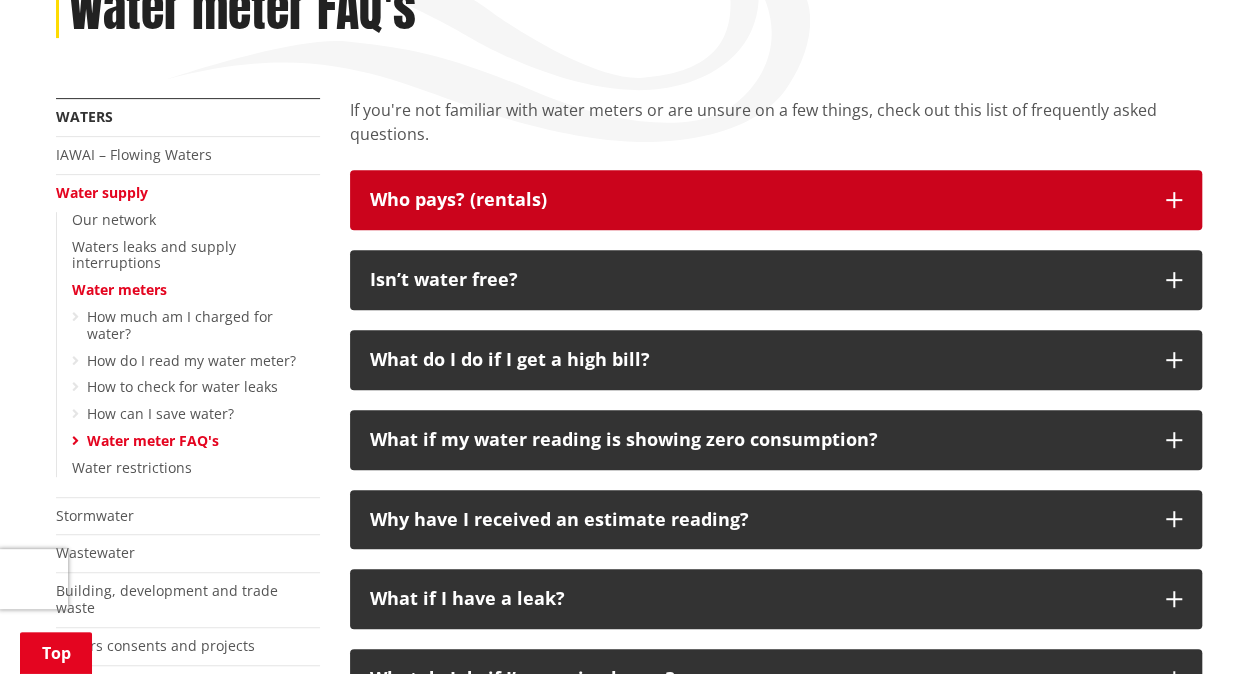 click on "Who pays? (rentals)" at bounding box center (776, 200) 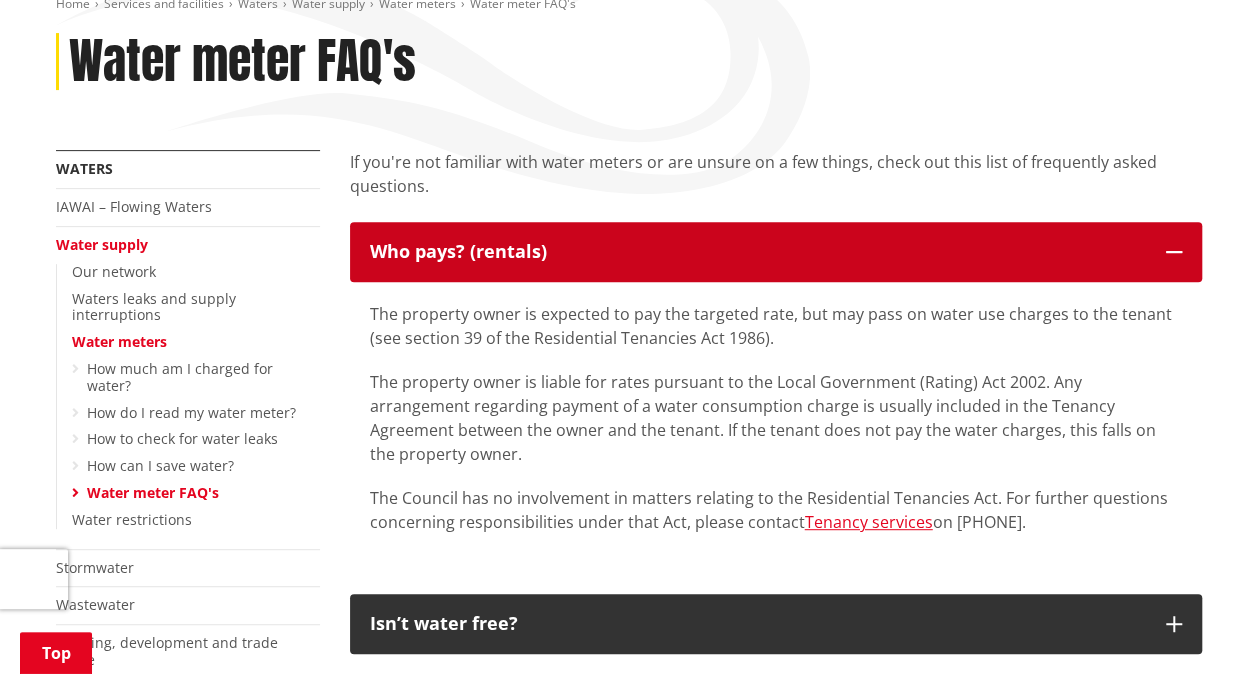 scroll, scrollTop: 435, scrollLeft: 0, axis: vertical 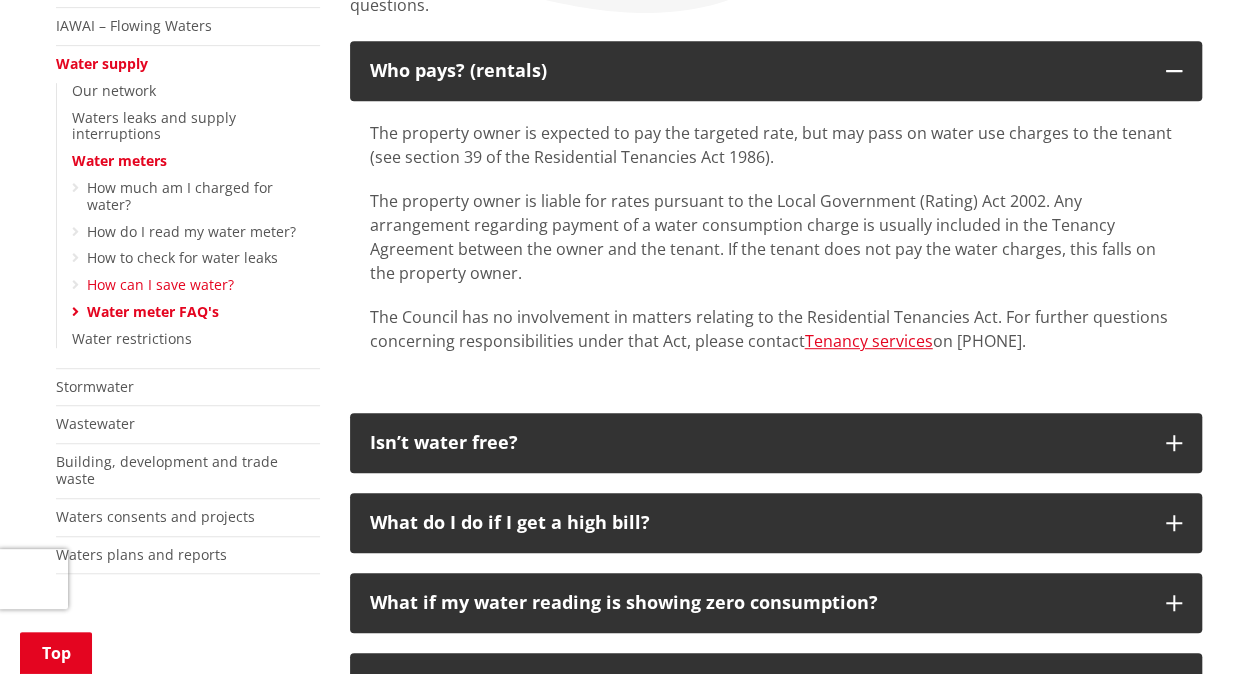 click on "How can I save water?" at bounding box center [160, 284] 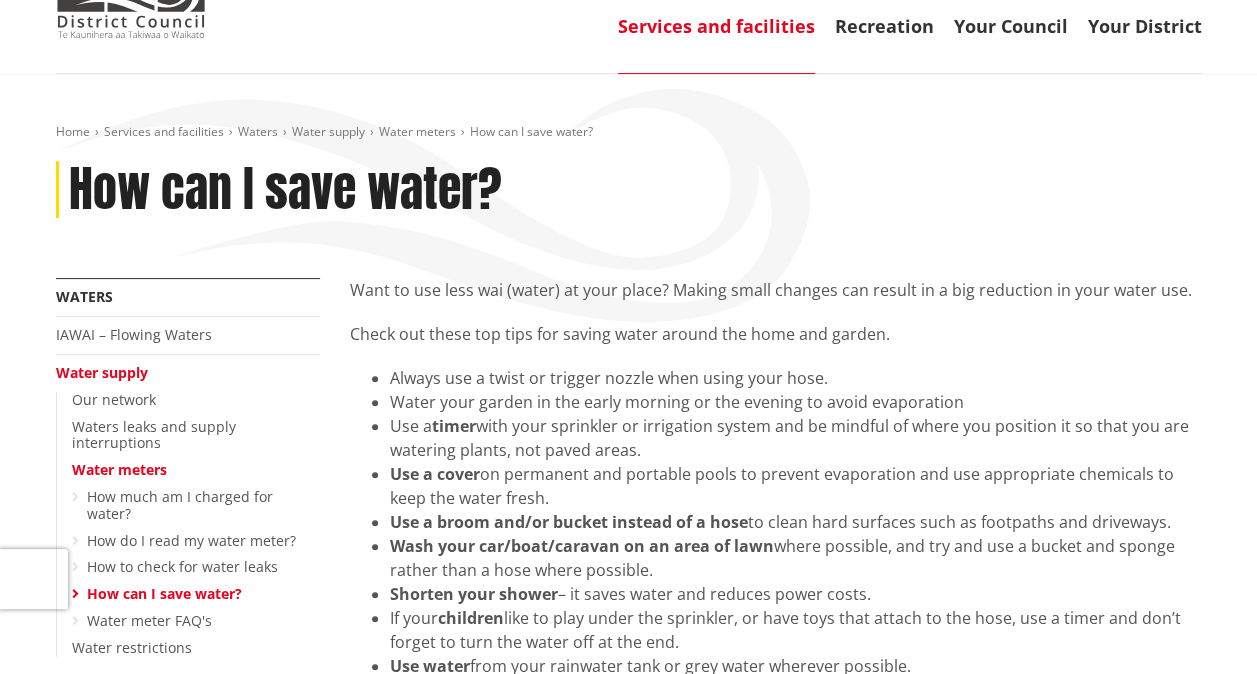scroll, scrollTop: 125, scrollLeft: 0, axis: vertical 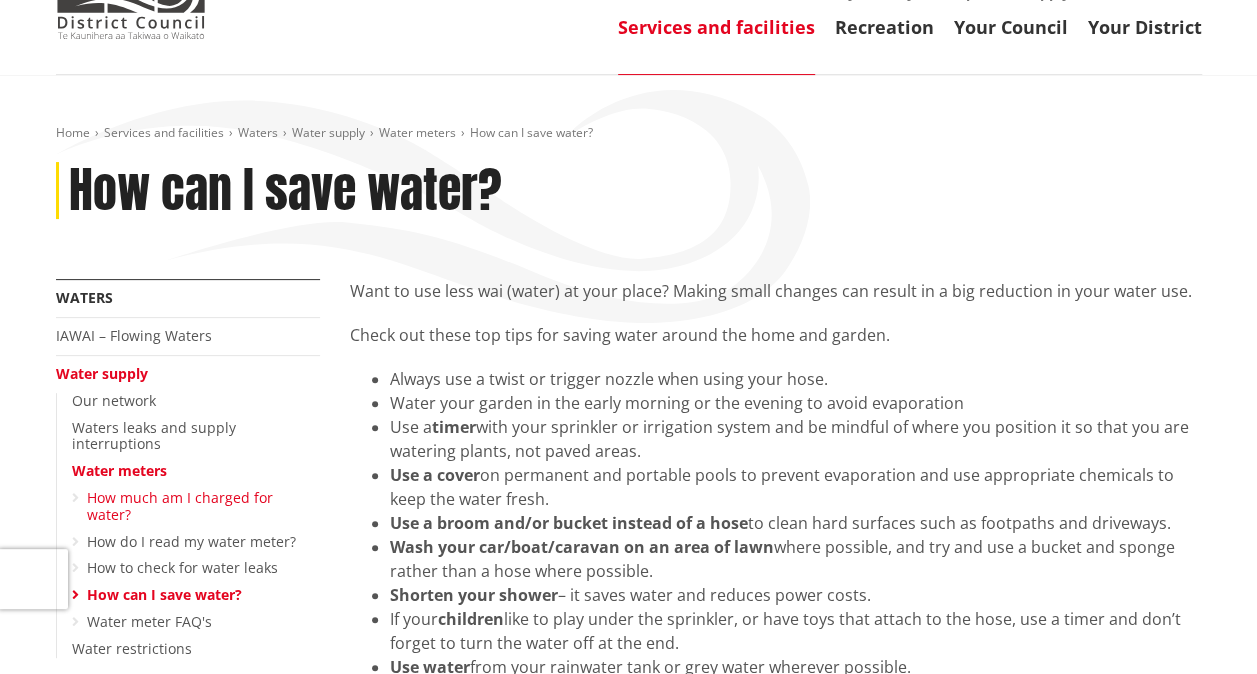 click on "How much am I charged for water?" at bounding box center [180, 506] 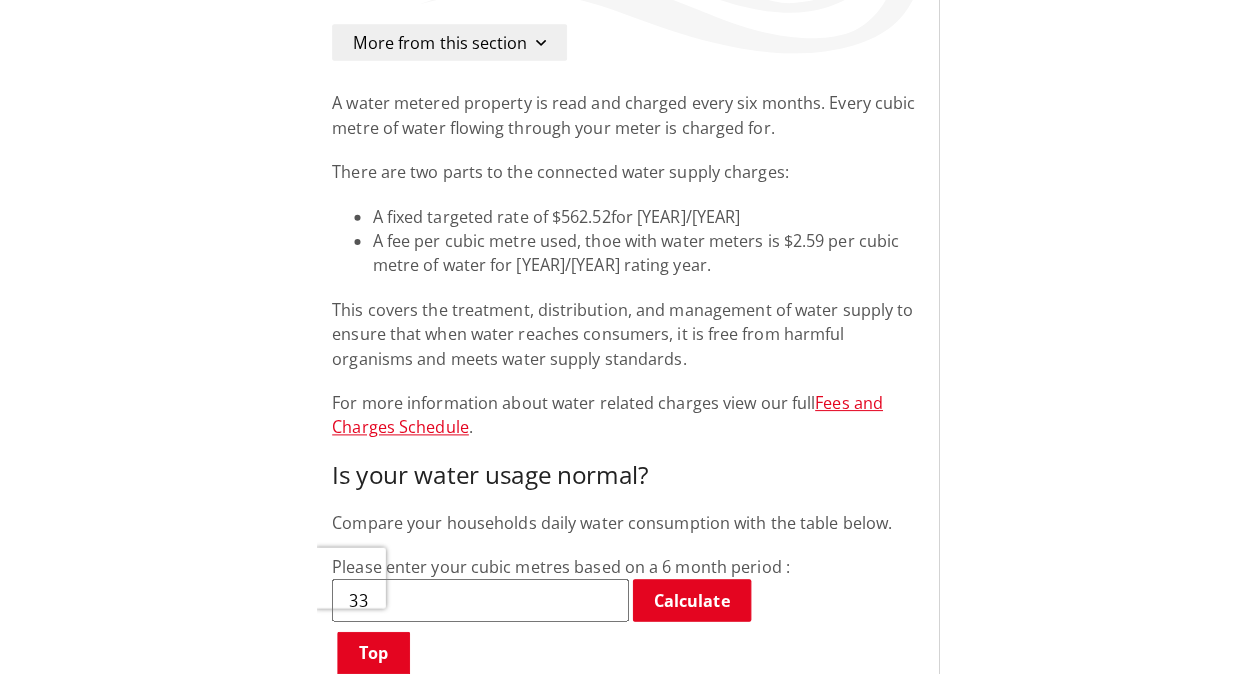 scroll, scrollTop: 236, scrollLeft: 0, axis: vertical 